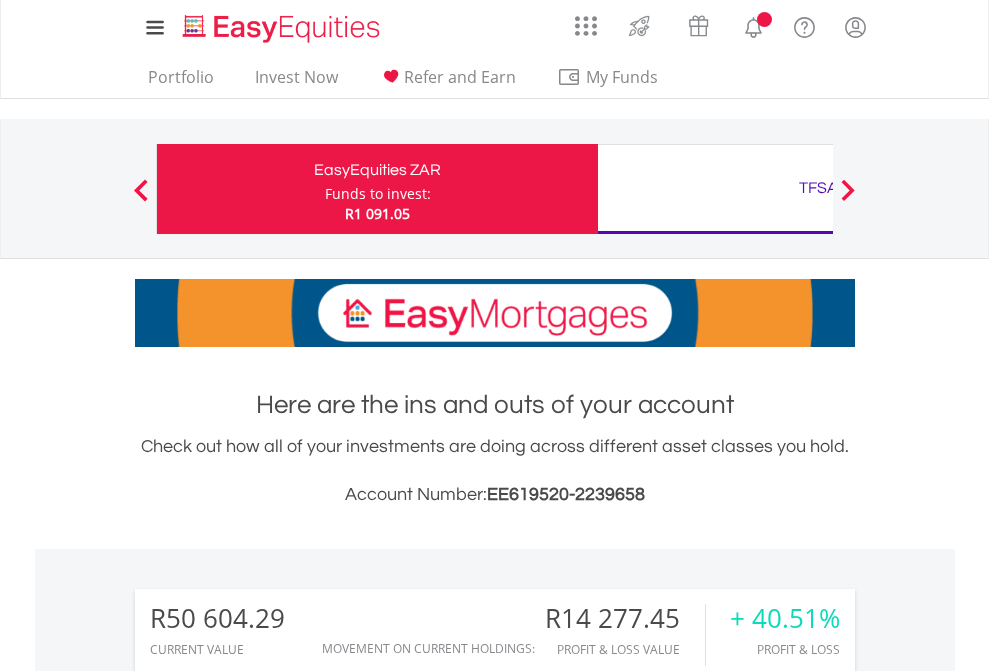 scroll, scrollTop: 0, scrollLeft: 0, axis: both 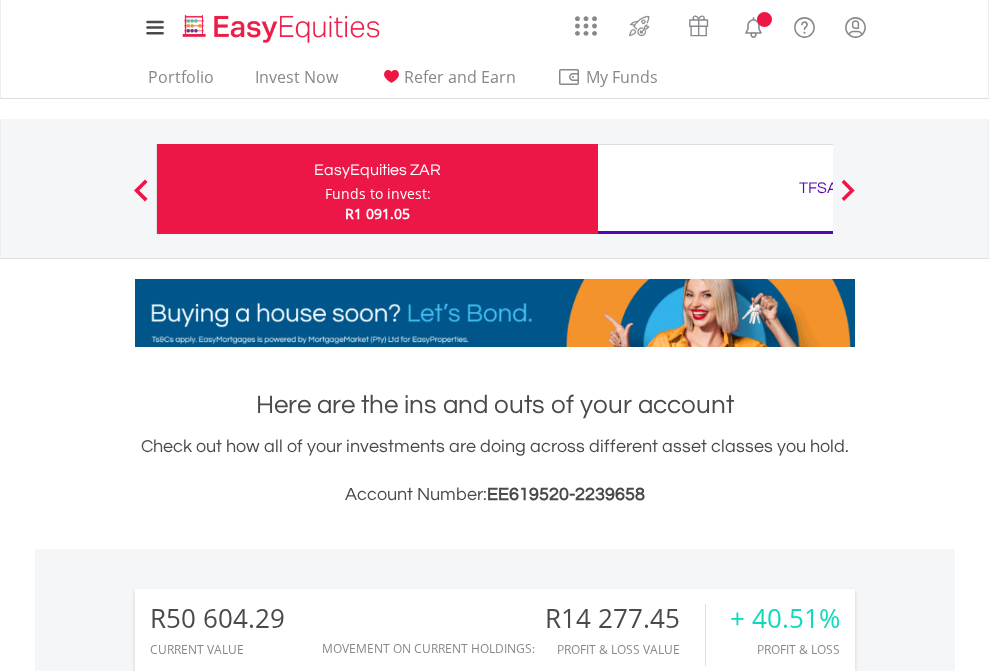 click on "Funds to invest:" at bounding box center (378, 194) 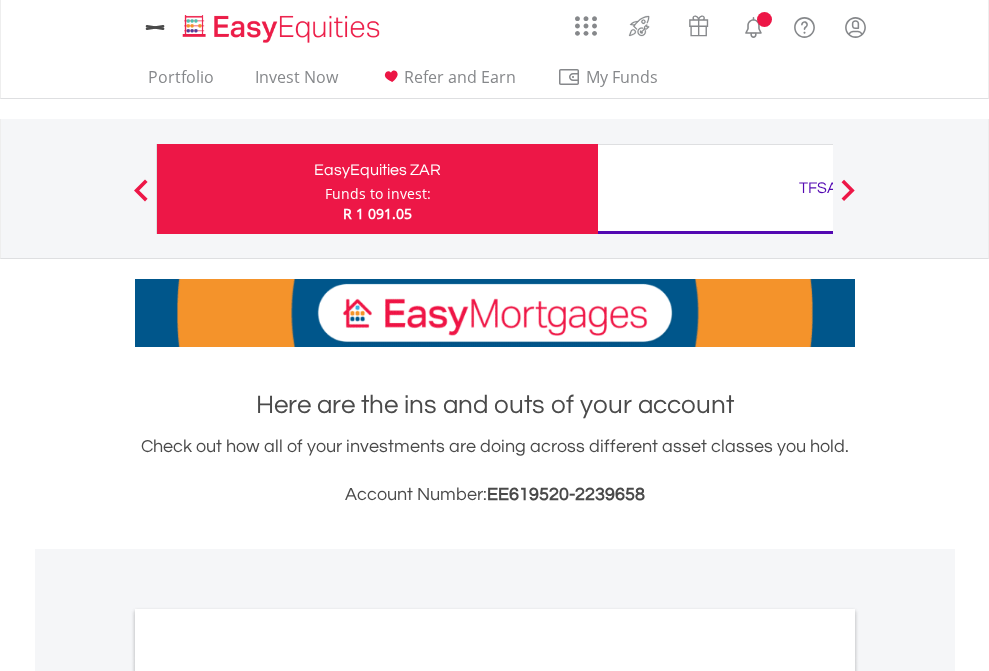 scroll, scrollTop: 0, scrollLeft: 0, axis: both 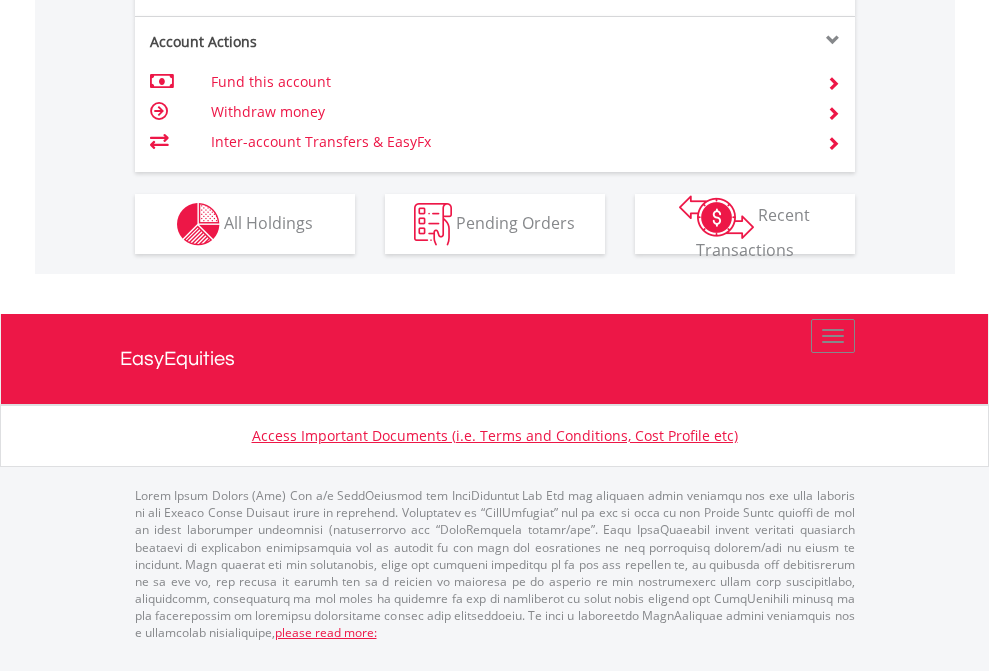click on "Investment types" at bounding box center [706, -337] 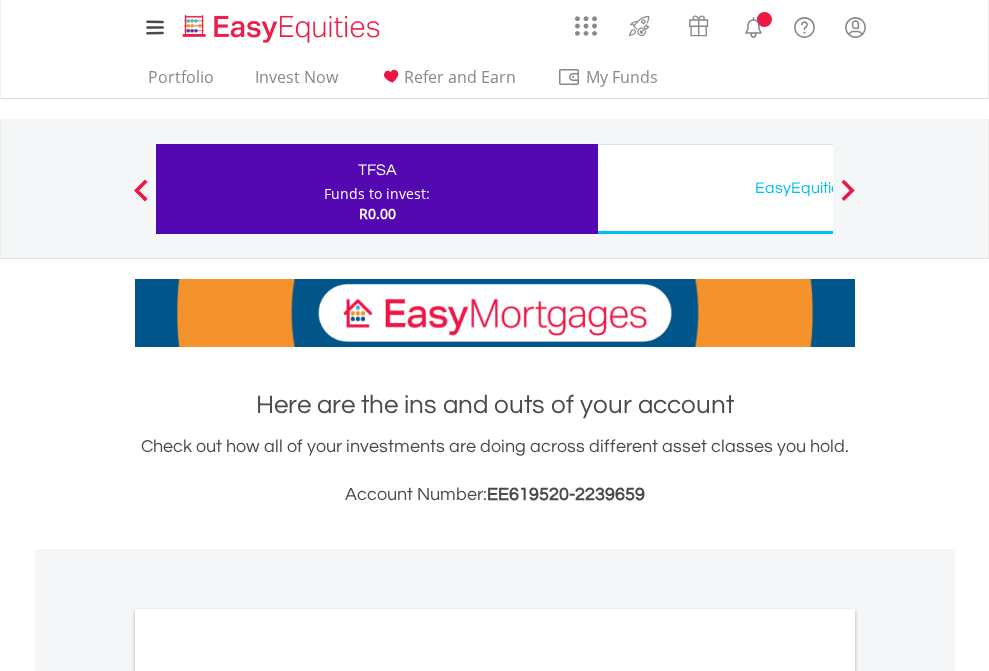 scroll, scrollTop: 0, scrollLeft: 0, axis: both 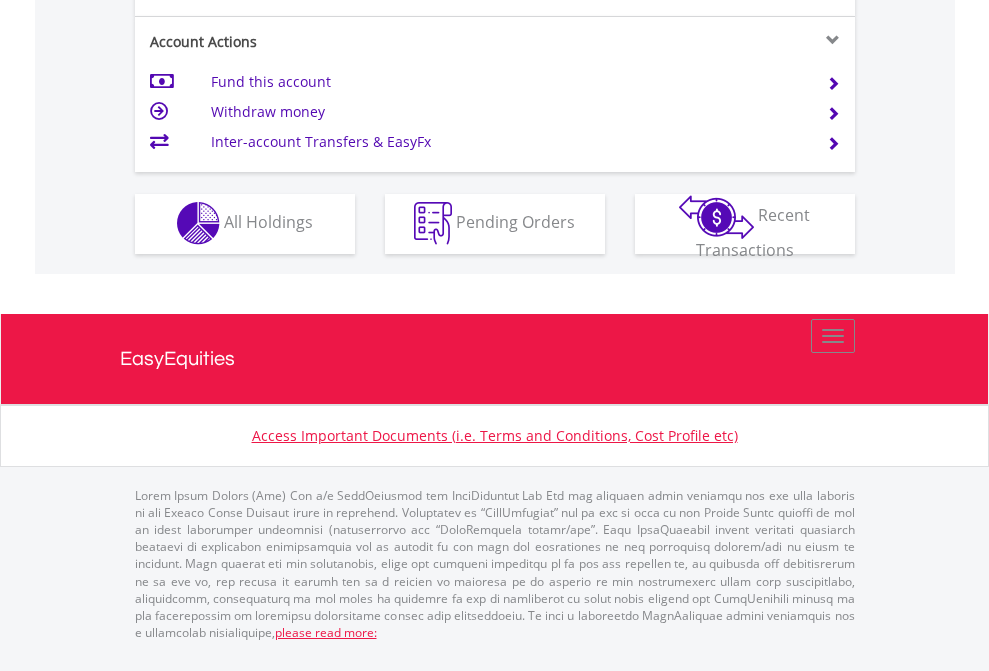 click on "Investment types" at bounding box center (706, -353) 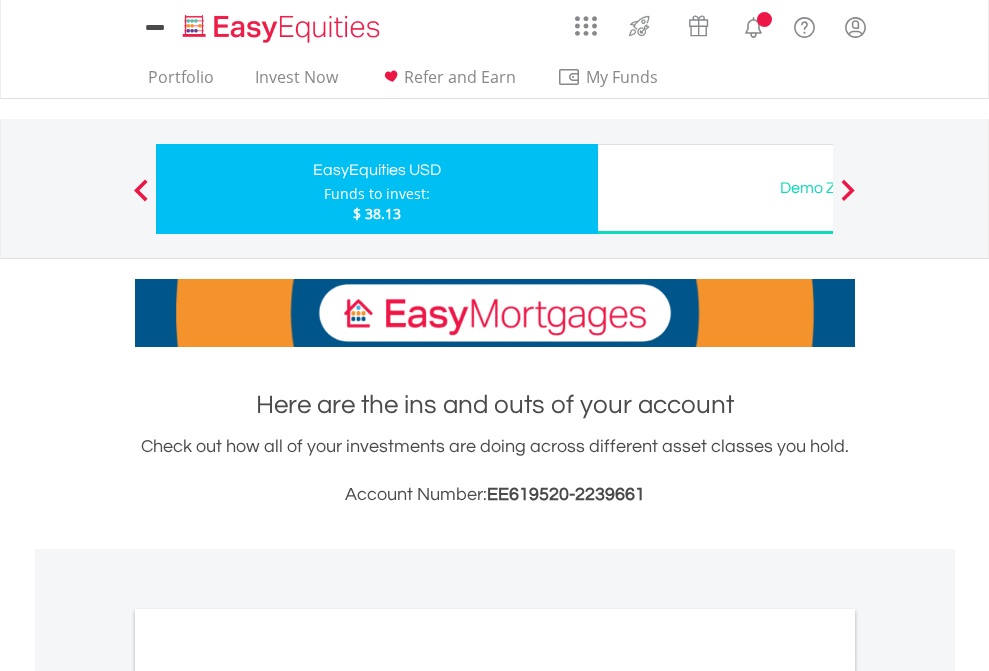 scroll, scrollTop: 0, scrollLeft: 0, axis: both 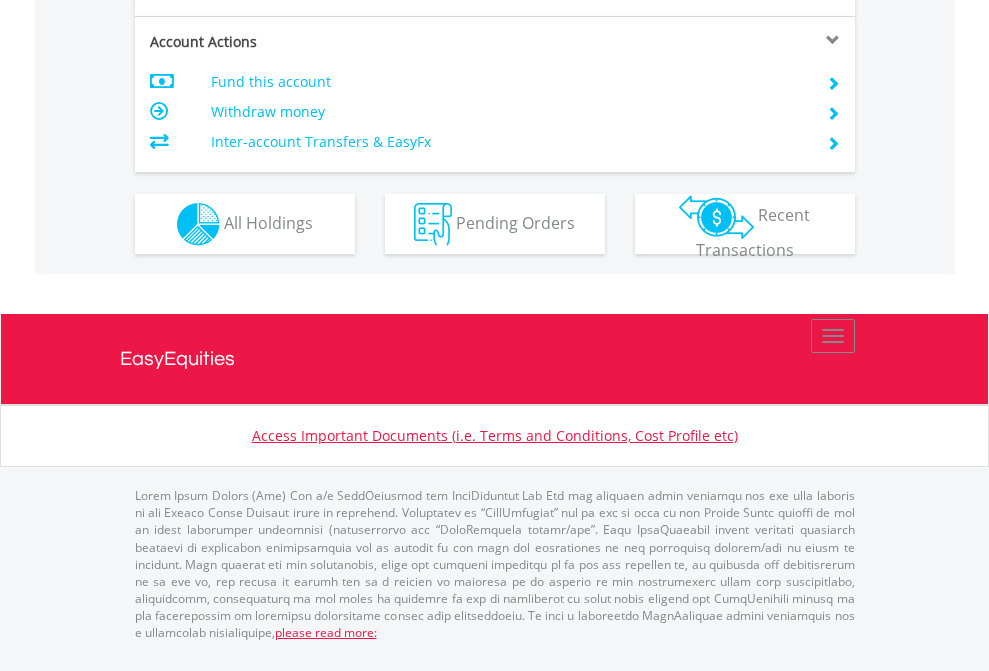 click on "Investment types" at bounding box center (706, -337) 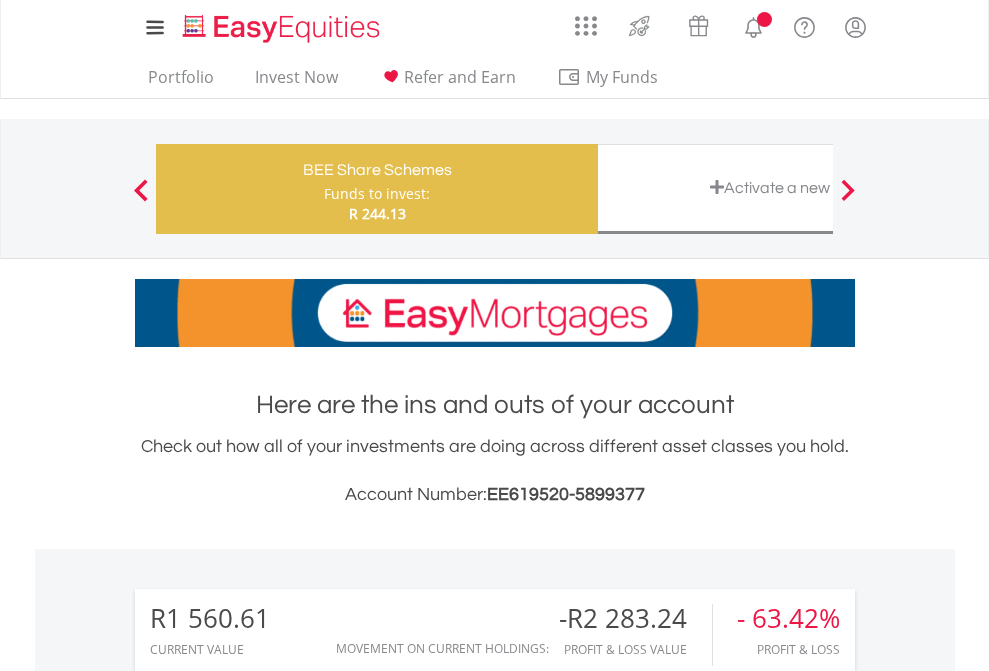 scroll, scrollTop: 0, scrollLeft: 0, axis: both 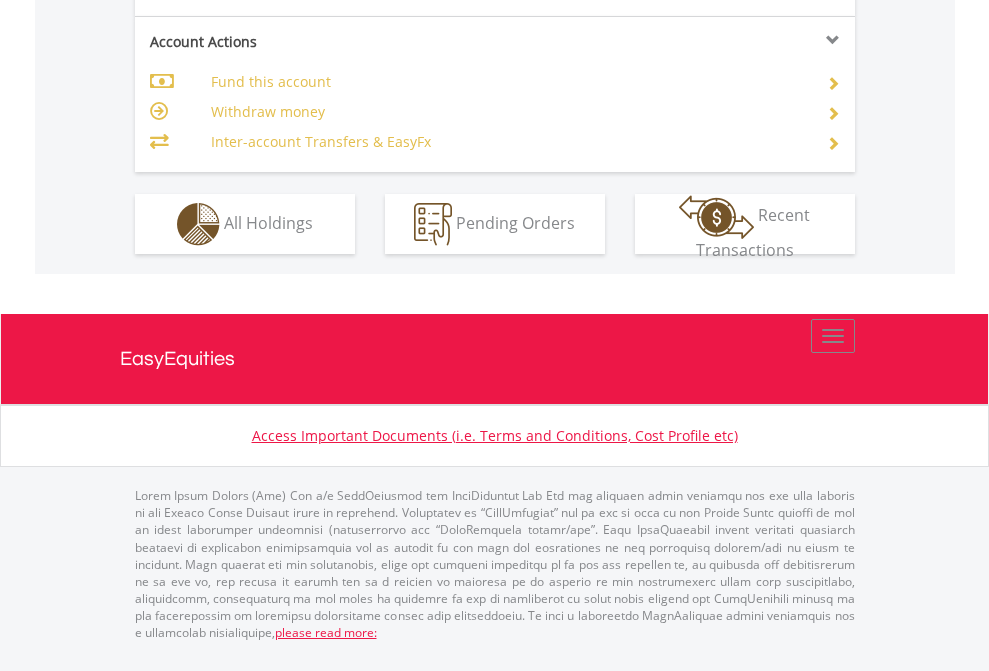 click on "Investment types" at bounding box center (706, -337) 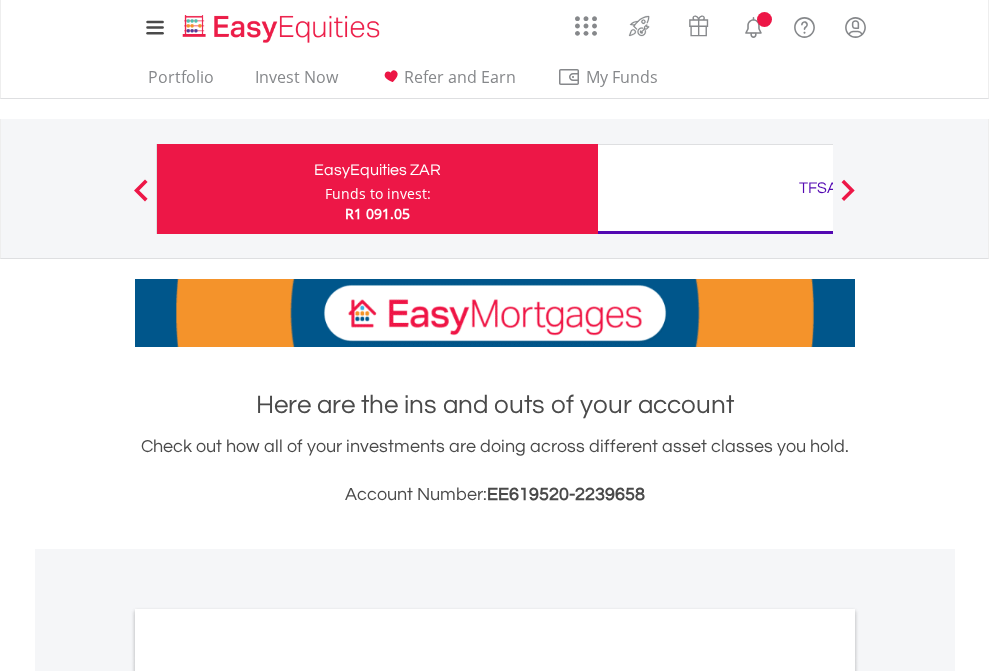 scroll, scrollTop: 0, scrollLeft: 0, axis: both 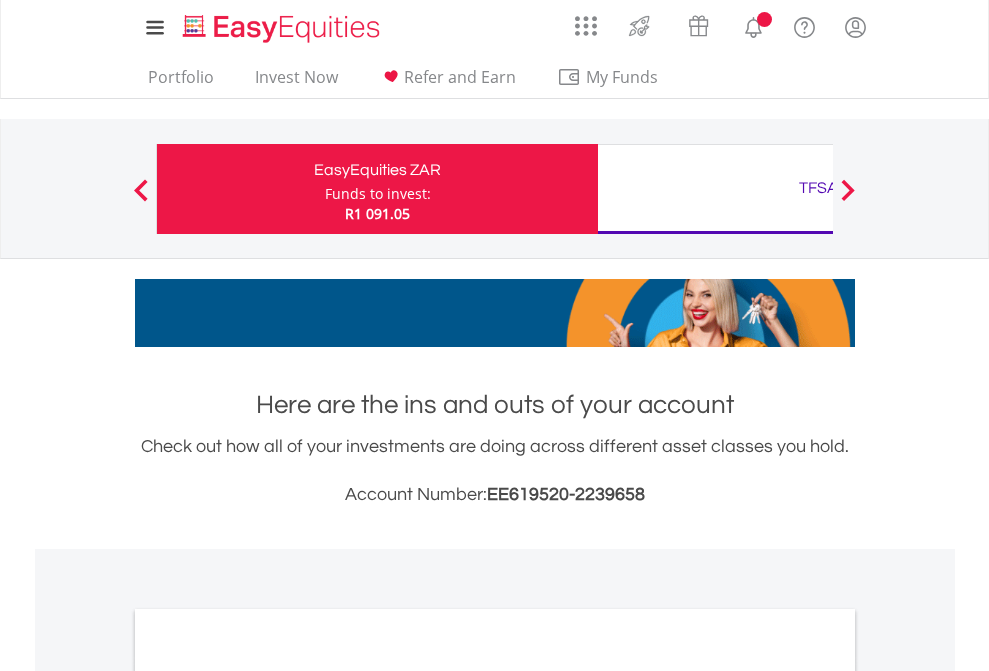 click on "All Holdings" at bounding box center (268, 1096) 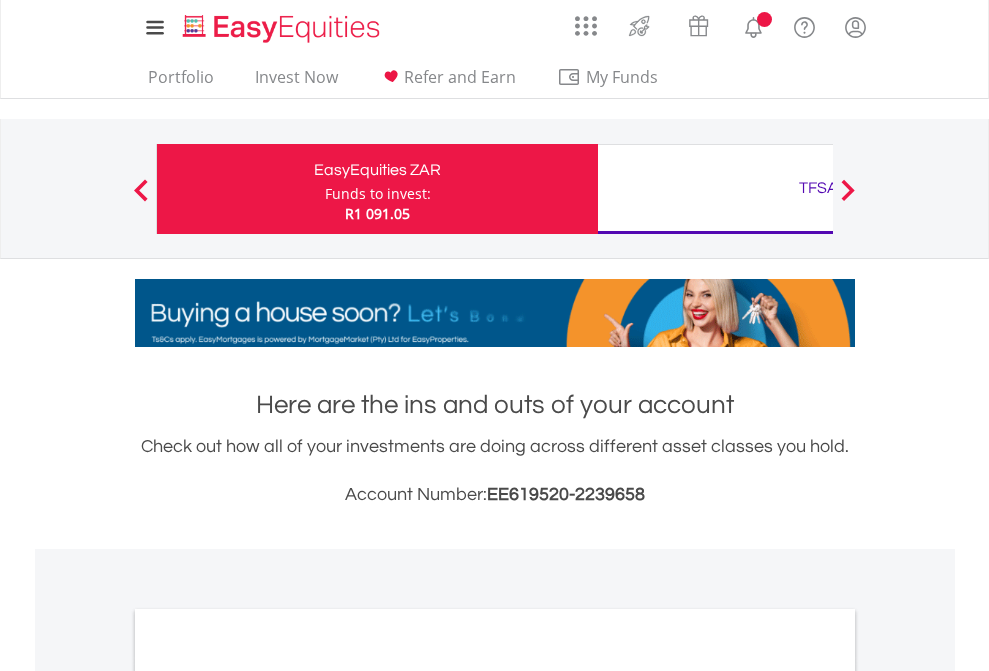 scroll, scrollTop: 1202, scrollLeft: 0, axis: vertical 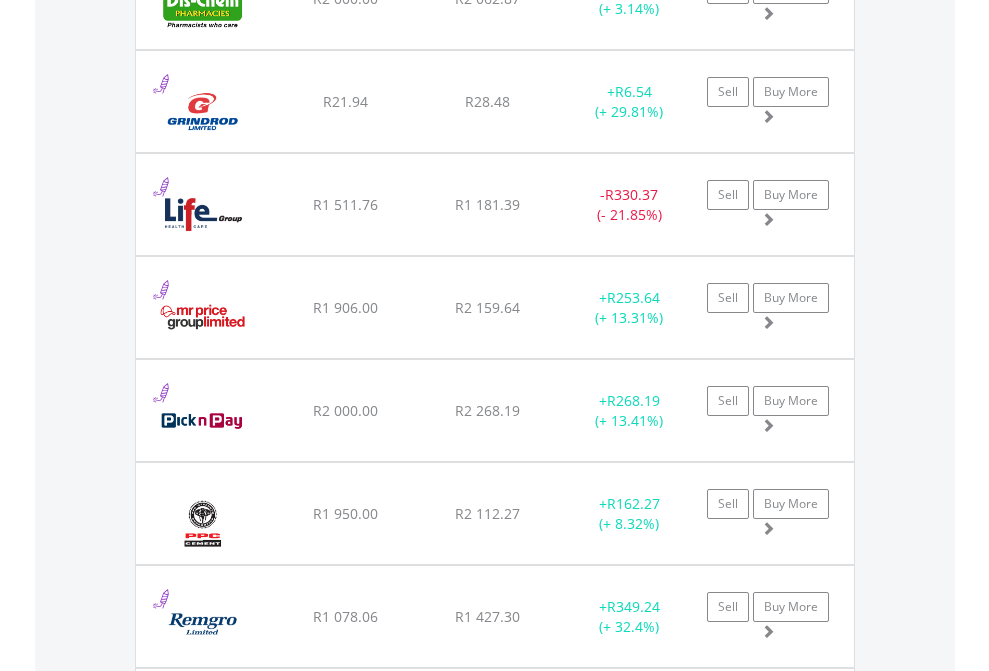 click on "TFSA" at bounding box center [818, -2116] 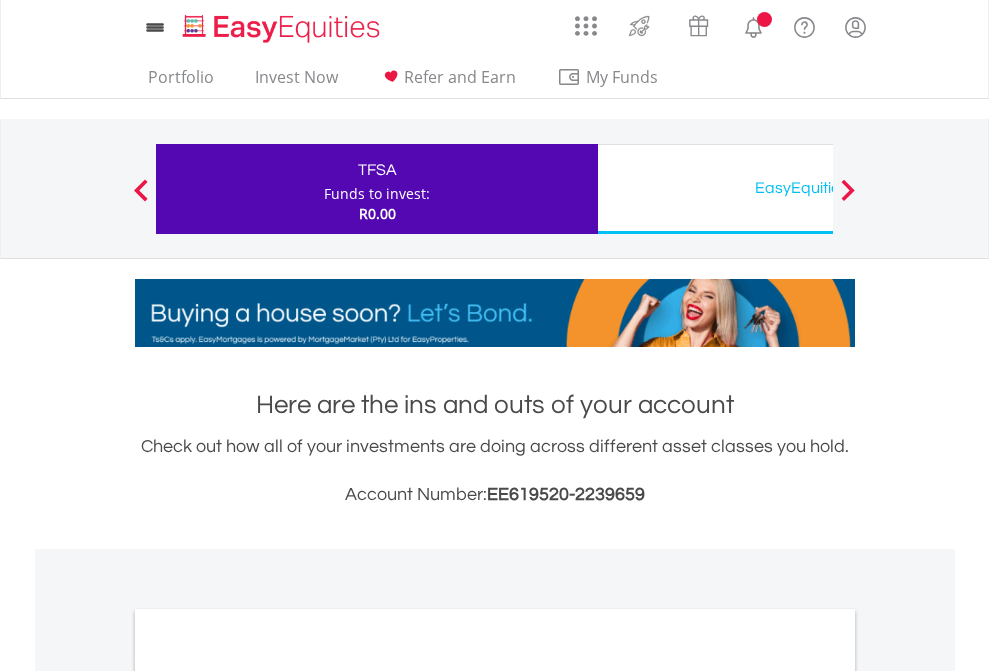 click on "All Holdings" at bounding box center [268, 1096] 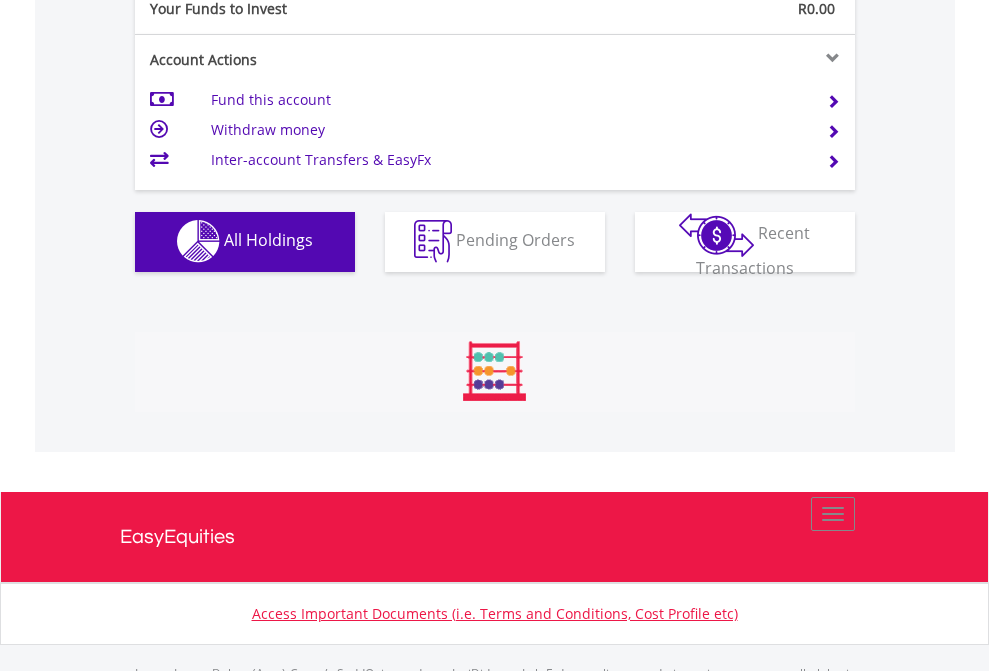 scroll, scrollTop: 999808, scrollLeft: 999687, axis: both 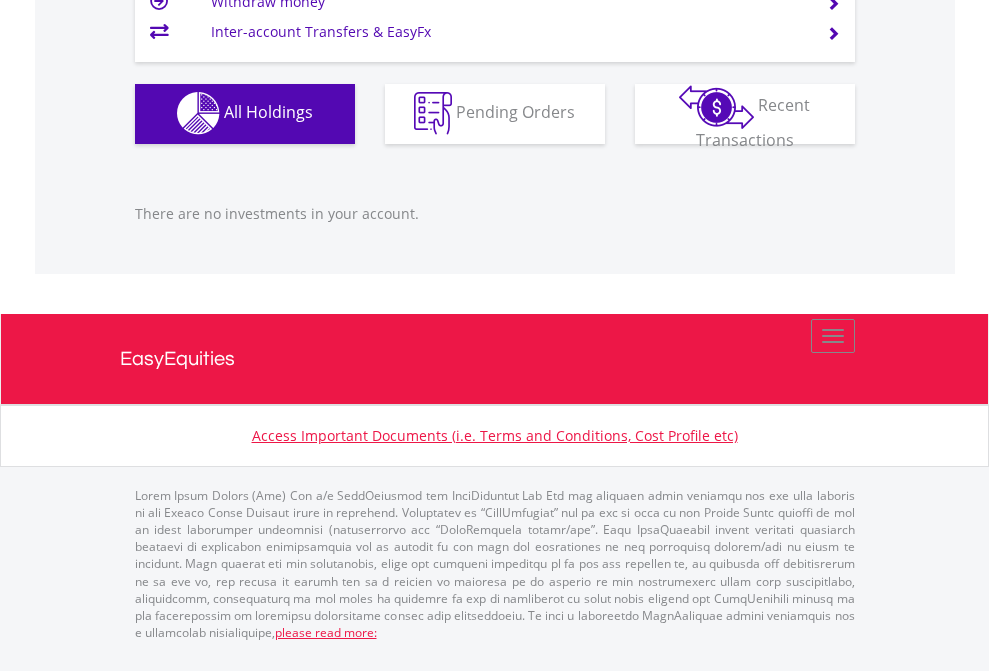 click on "EasyEquities USD" at bounding box center (818, -1142) 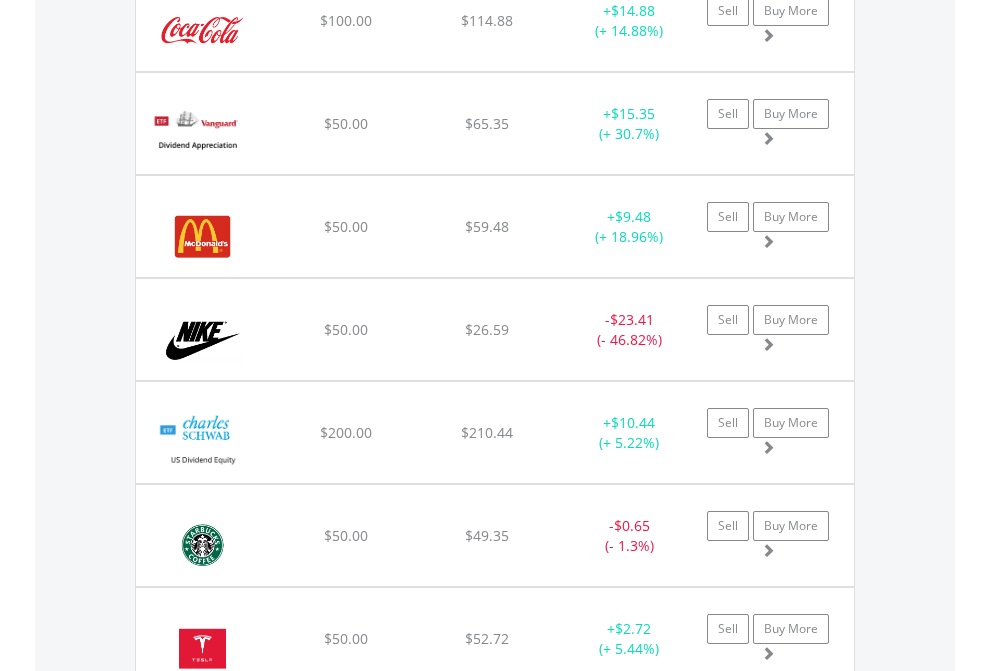 scroll, scrollTop: 2265, scrollLeft: 0, axis: vertical 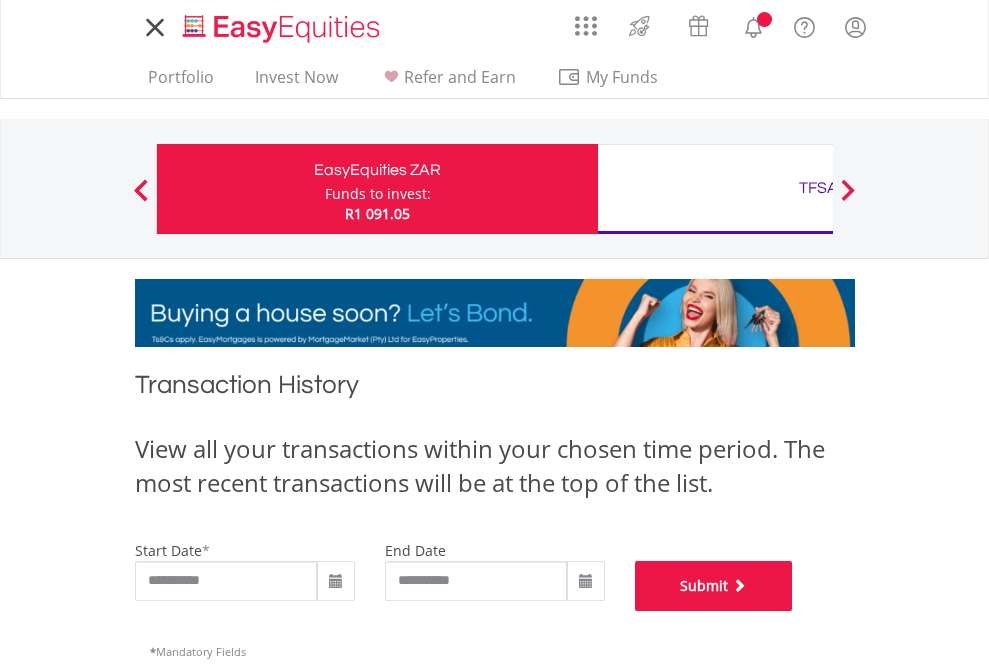 click on "Submit" at bounding box center [714, 586] 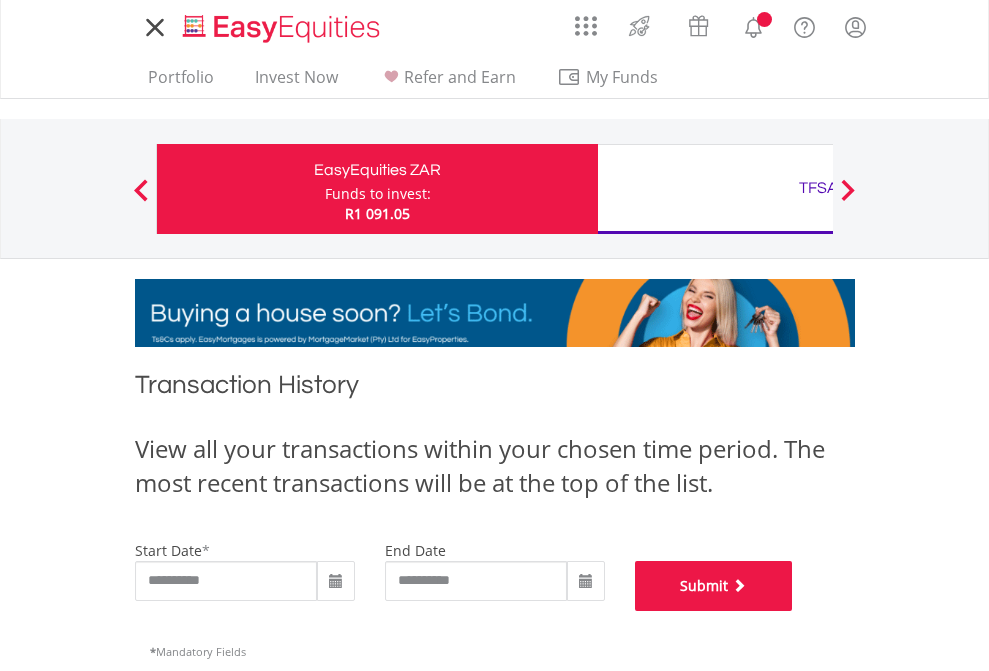scroll, scrollTop: 811, scrollLeft: 0, axis: vertical 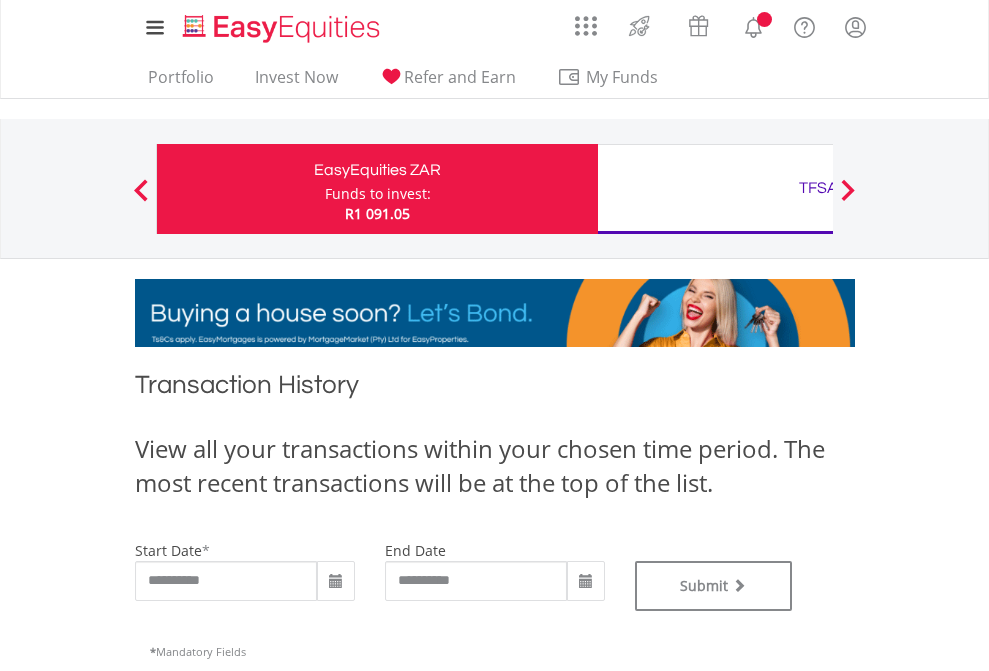 click on "TFSA" at bounding box center (818, 188) 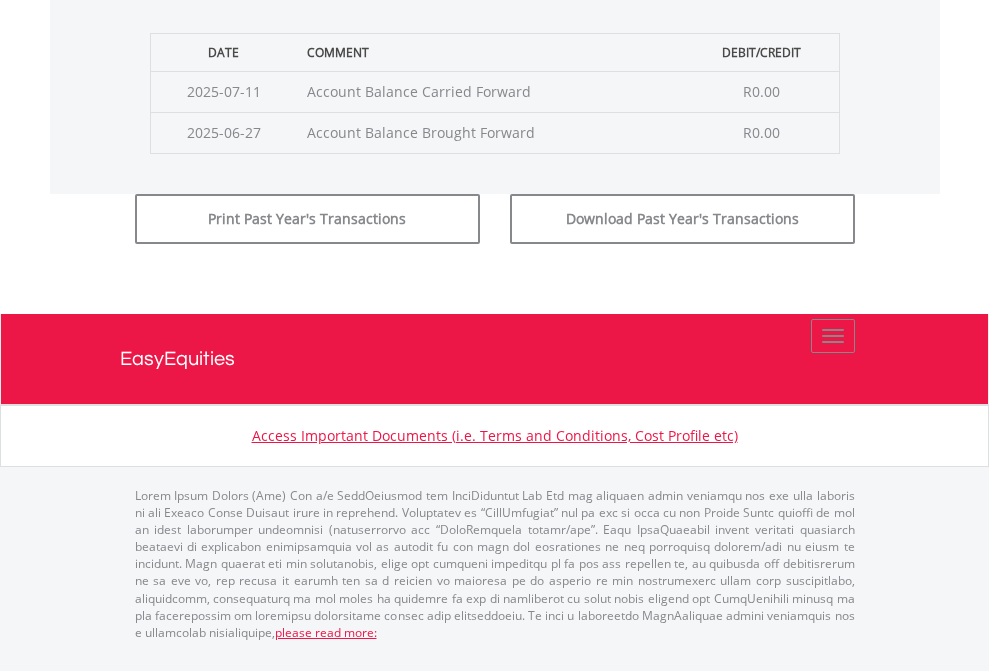click on "Submit" at bounding box center [714, -183] 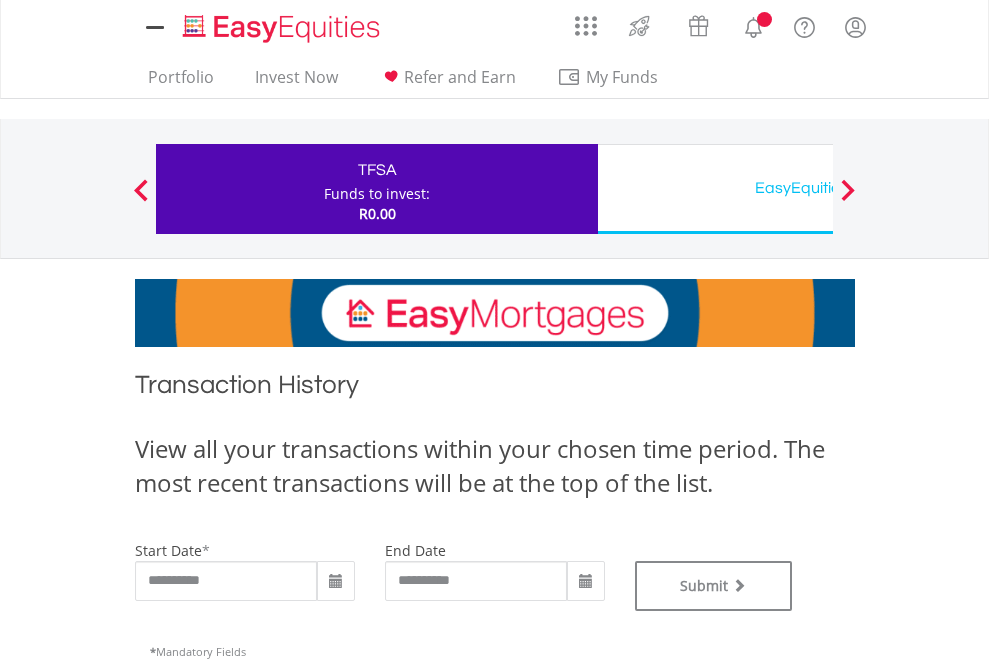 scroll, scrollTop: 0, scrollLeft: 0, axis: both 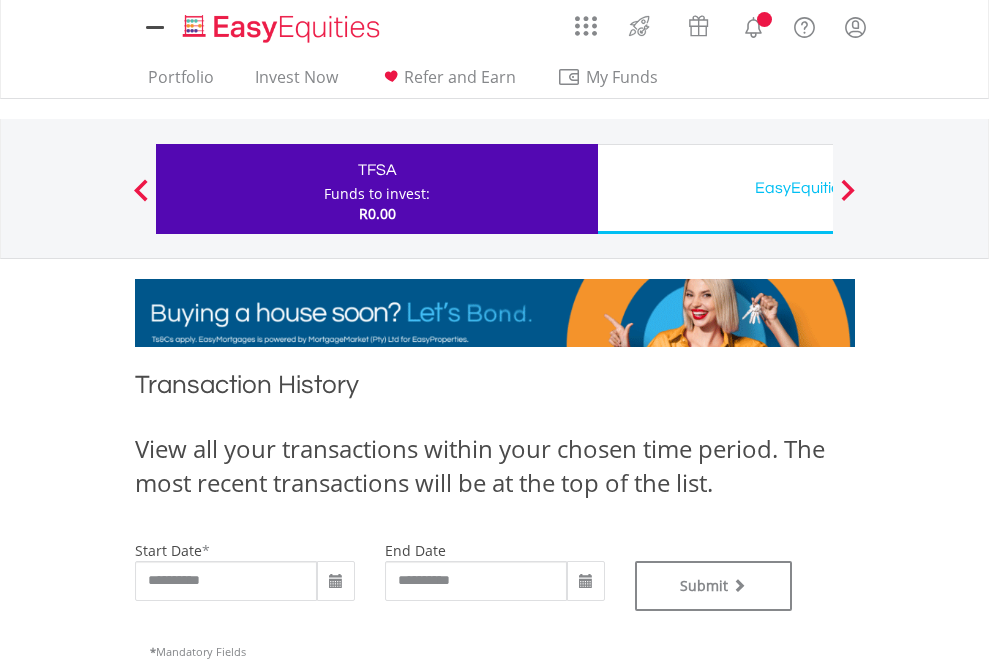 click on "EasyEquities USD" at bounding box center [818, 188] 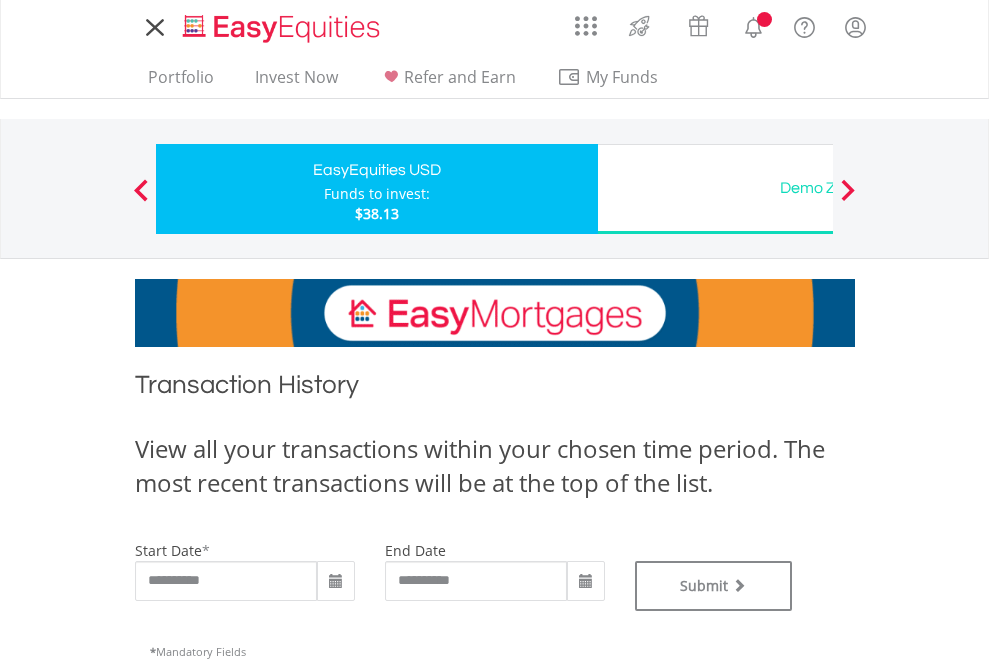 scroll, scrollTop: 0, scrollLeft: 0, axis: both 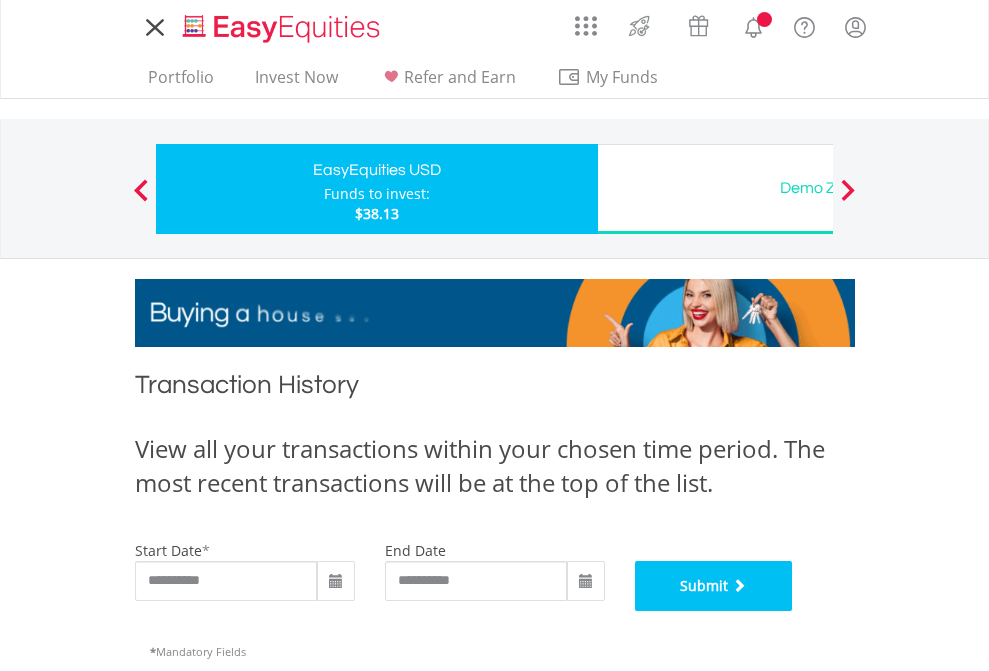 click on "Submit" at bounding box center [714, 586] 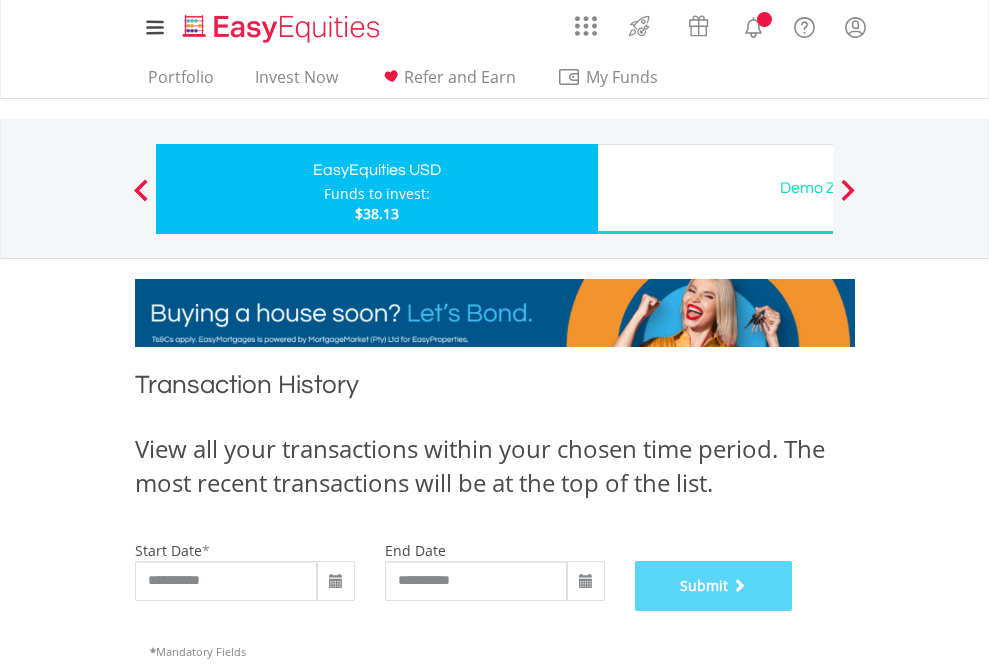 scroll, scrollTop: 811, scrollLeft: 0, axis: vertical 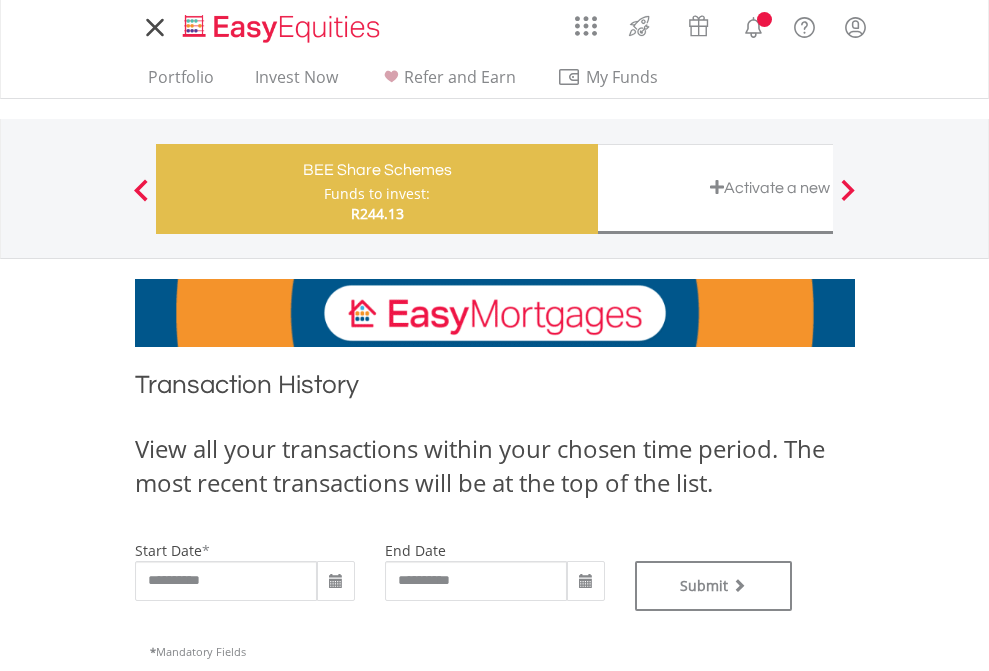 type on "**********" 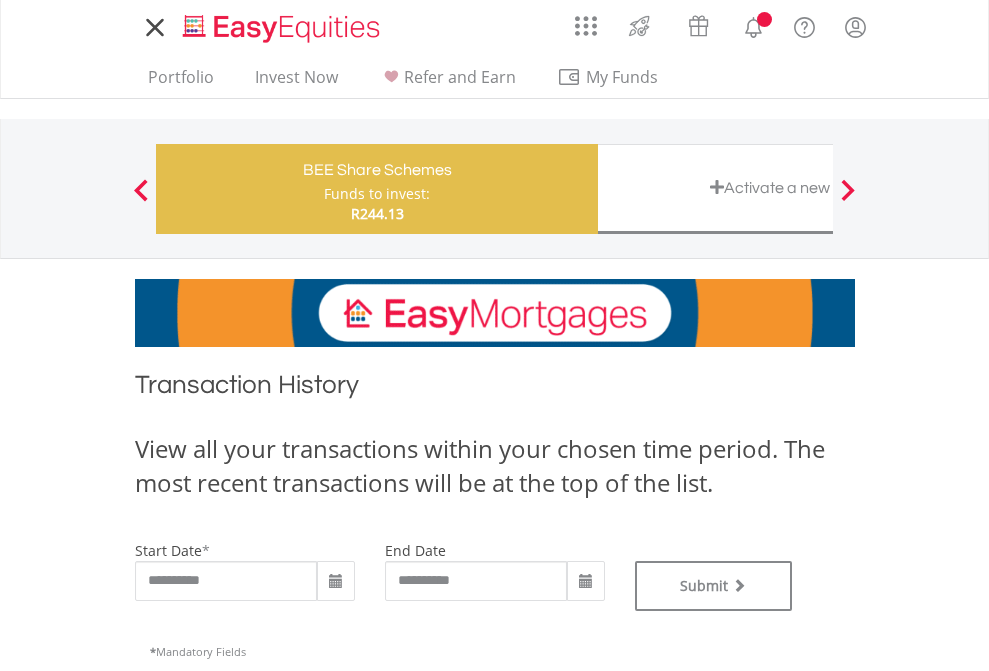 scroll, scrollTop: 0, scrollLeft: 0, axis: both 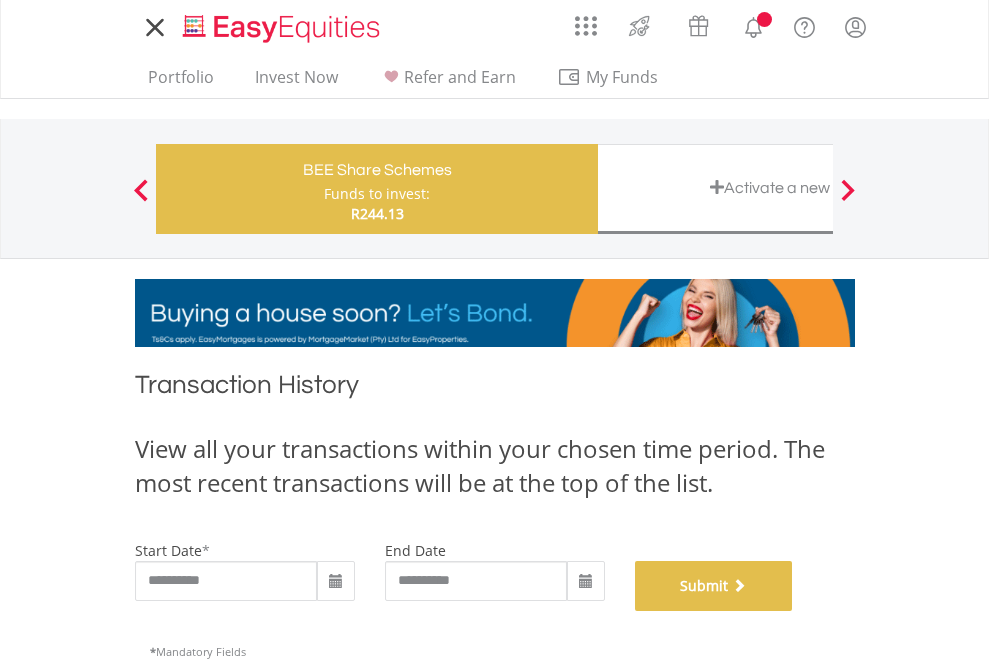 click on "Submit" at bounding box center (714, 586) 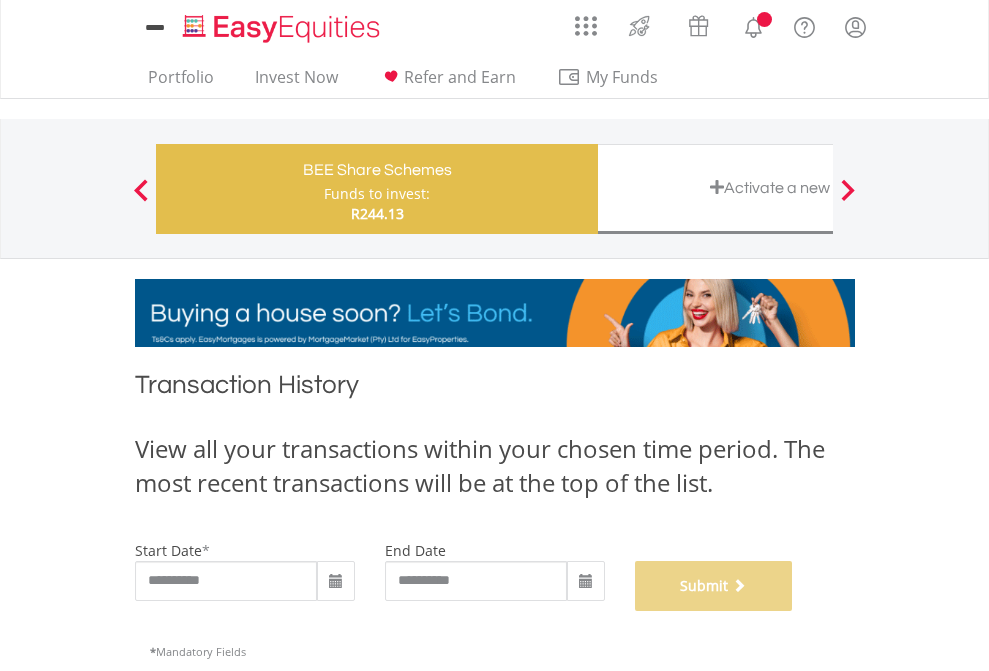 scroll, scrollTop: 811, scrollLeft: 0, axis: vertical 